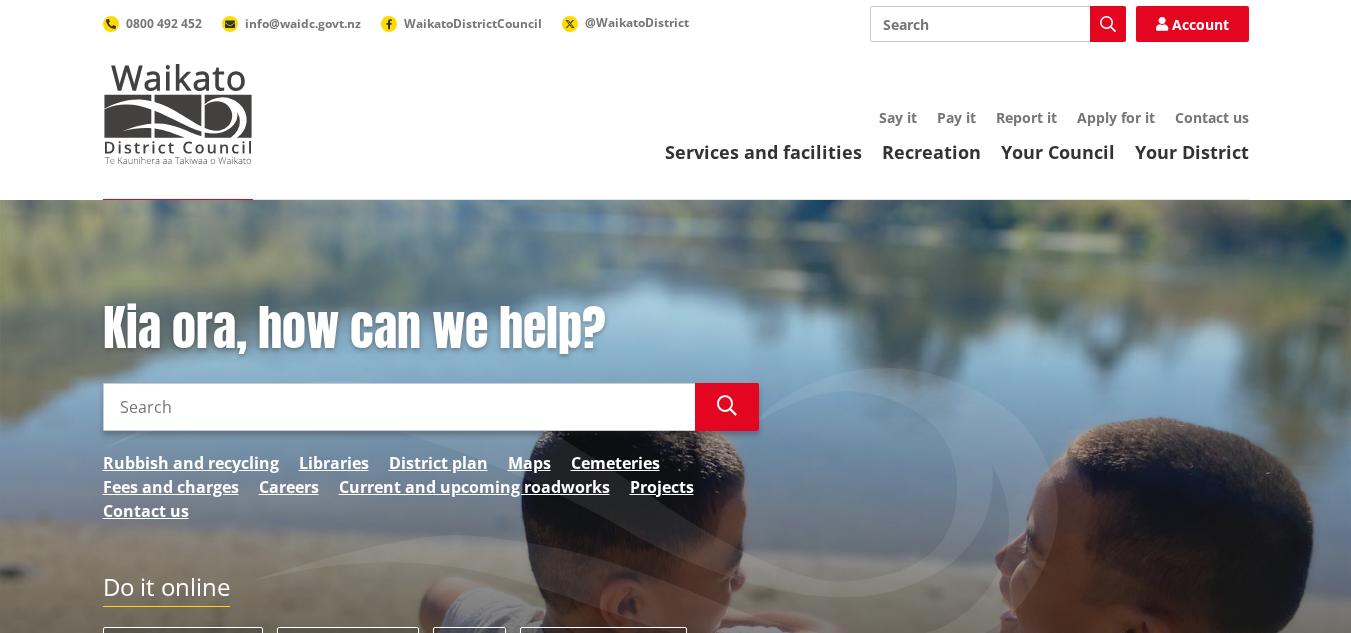 scroll, scrollTop: 0, scrollLeft: 0, axis: both 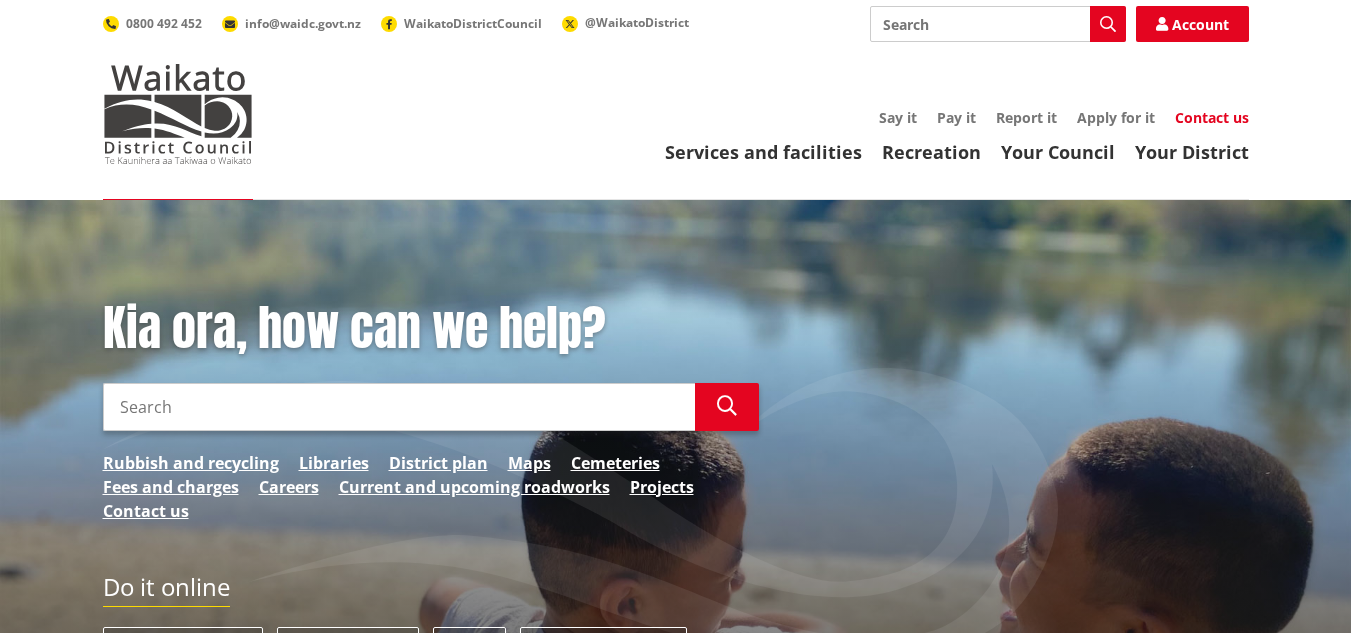 click on "Contact us" at bounding box center [1212, 117] 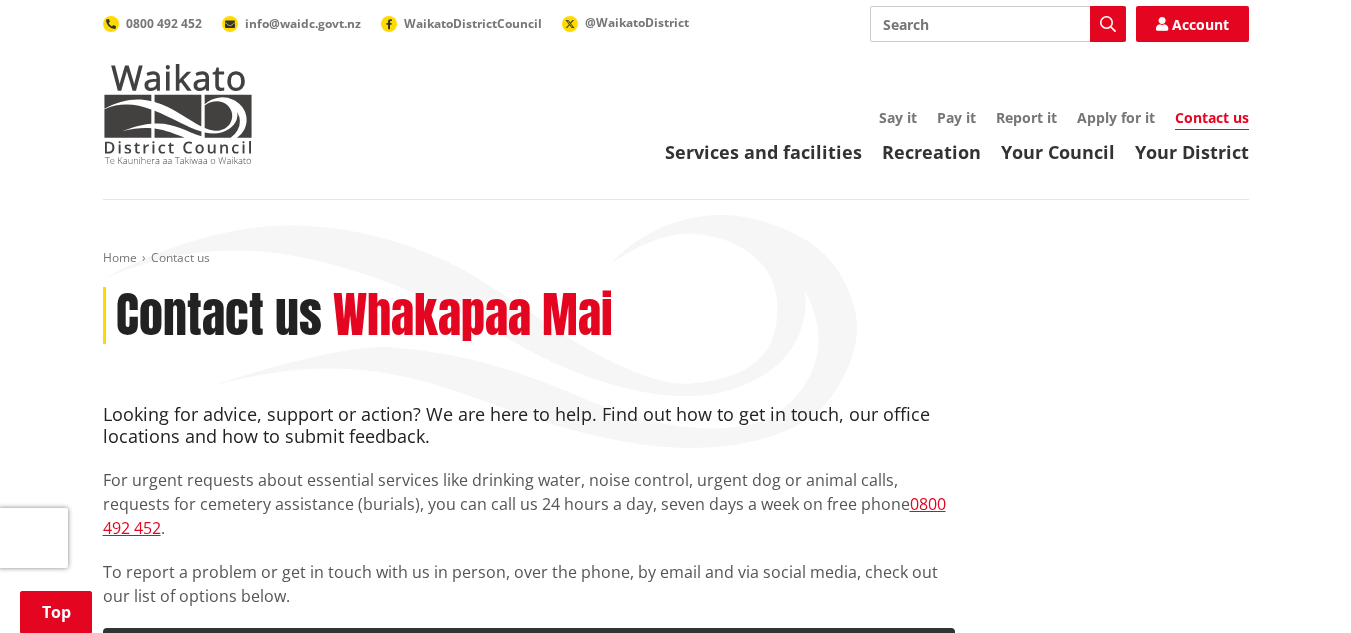 scroll, scrollTop: 1133, scrollLeft: 0, axis: vertical 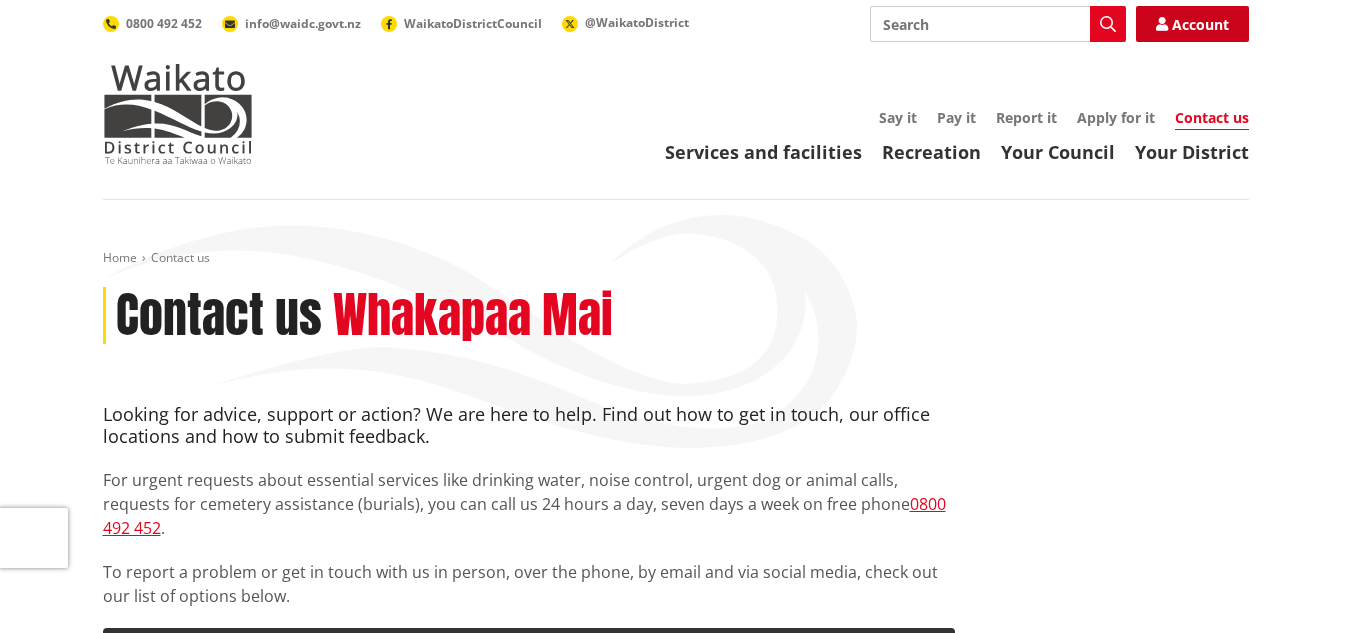 click on "Account" at bounding box center [1192, 24] 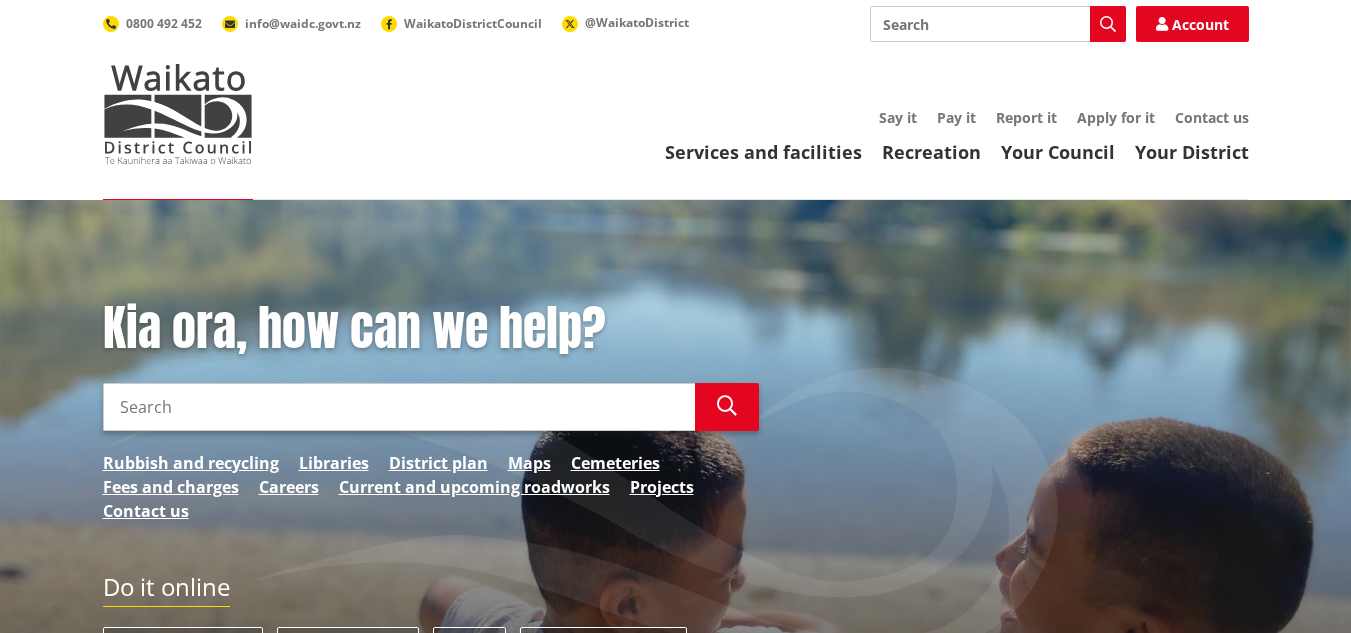 scroll, scrollTop: 0, scrollLeft: 0, axis: both 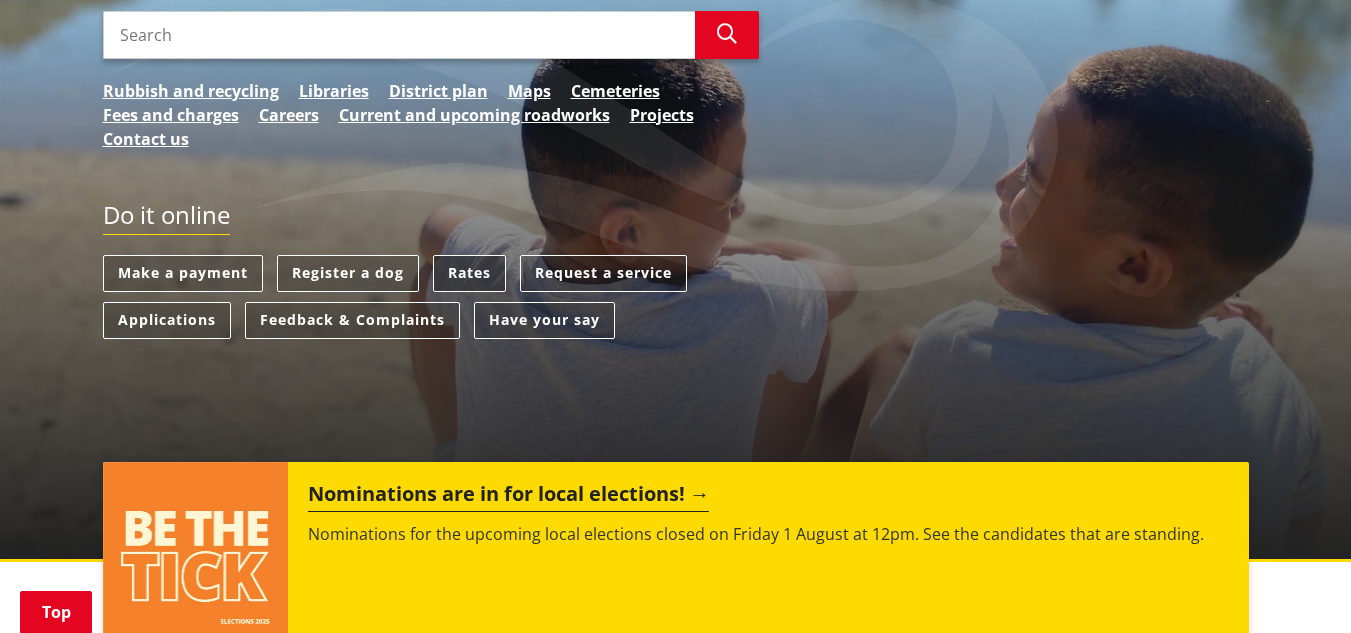 click on "Rates" at bounding box center (469, 273) 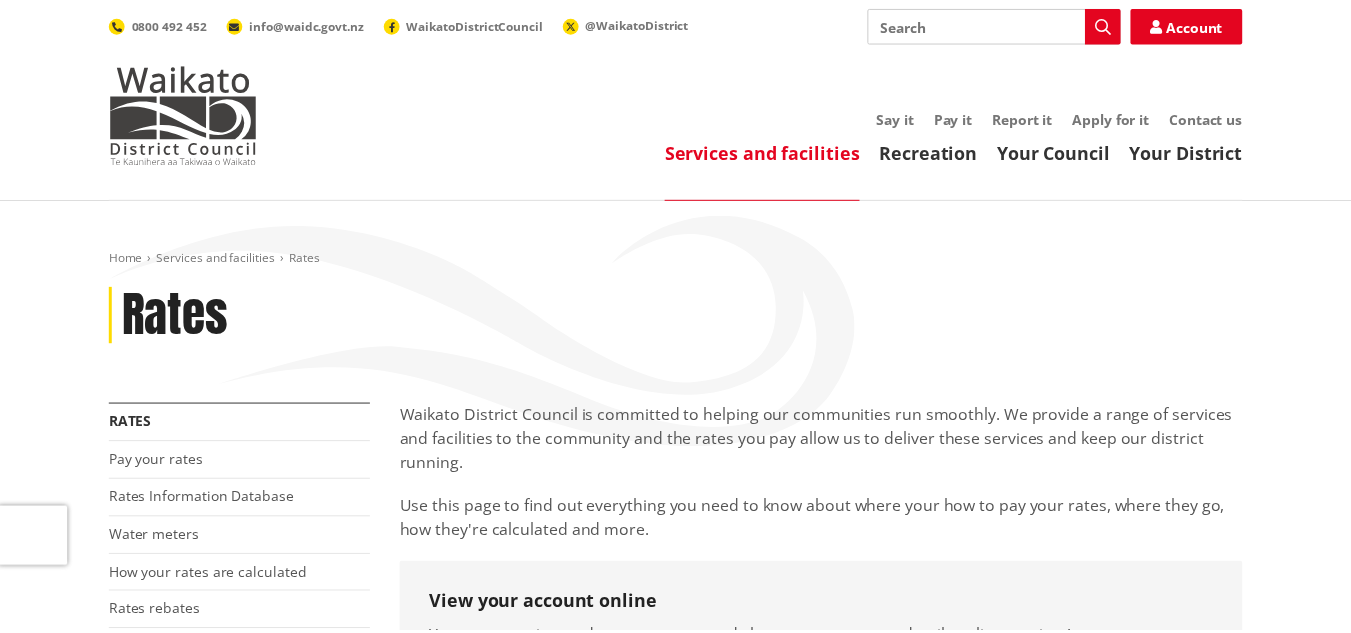 scroll, scrollTop: 0, scrollLeft: 0, axis: both 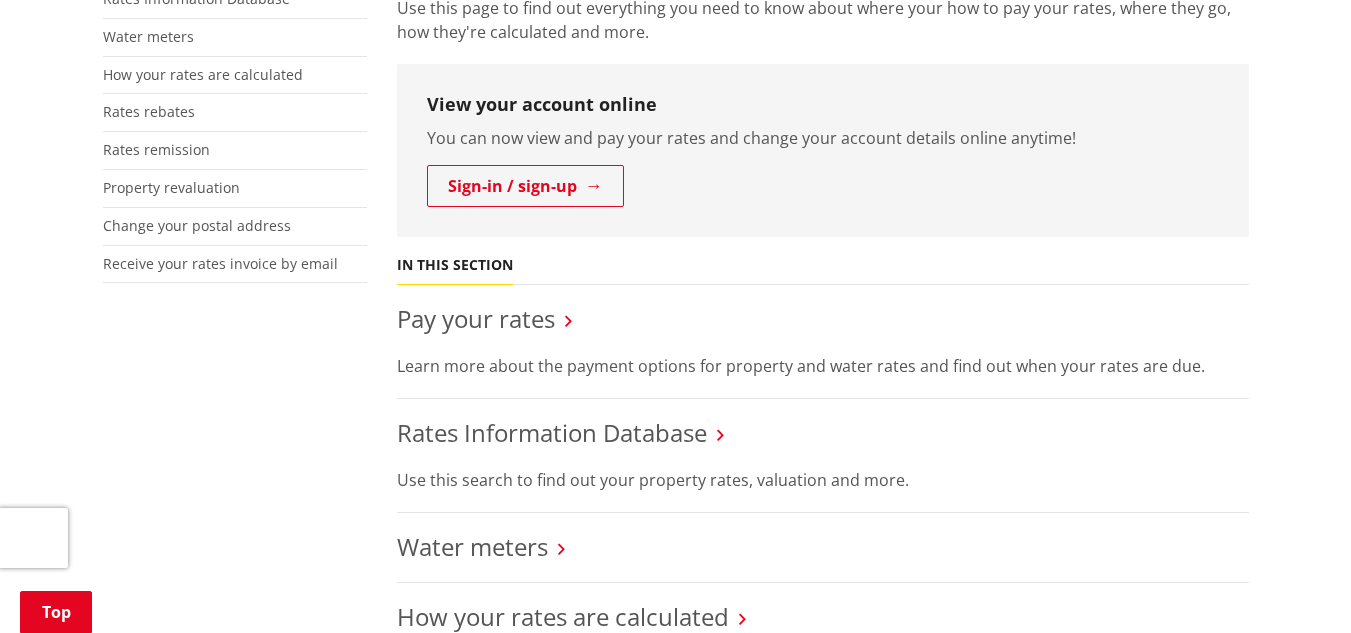 drag, startPoint x: 1365, startPoint y: 85, endPoint x: 1365, endPoint y: 185, distance: 100 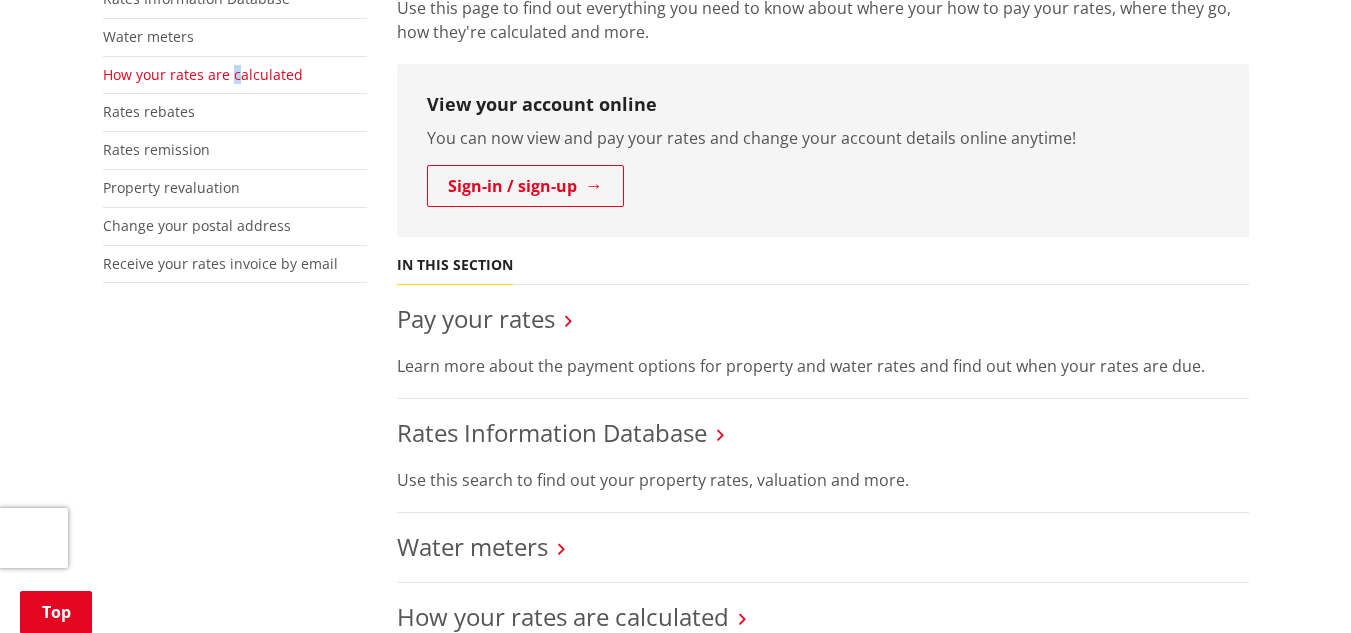 click on "How your rates are calculated" at bounding box center [235, 76] 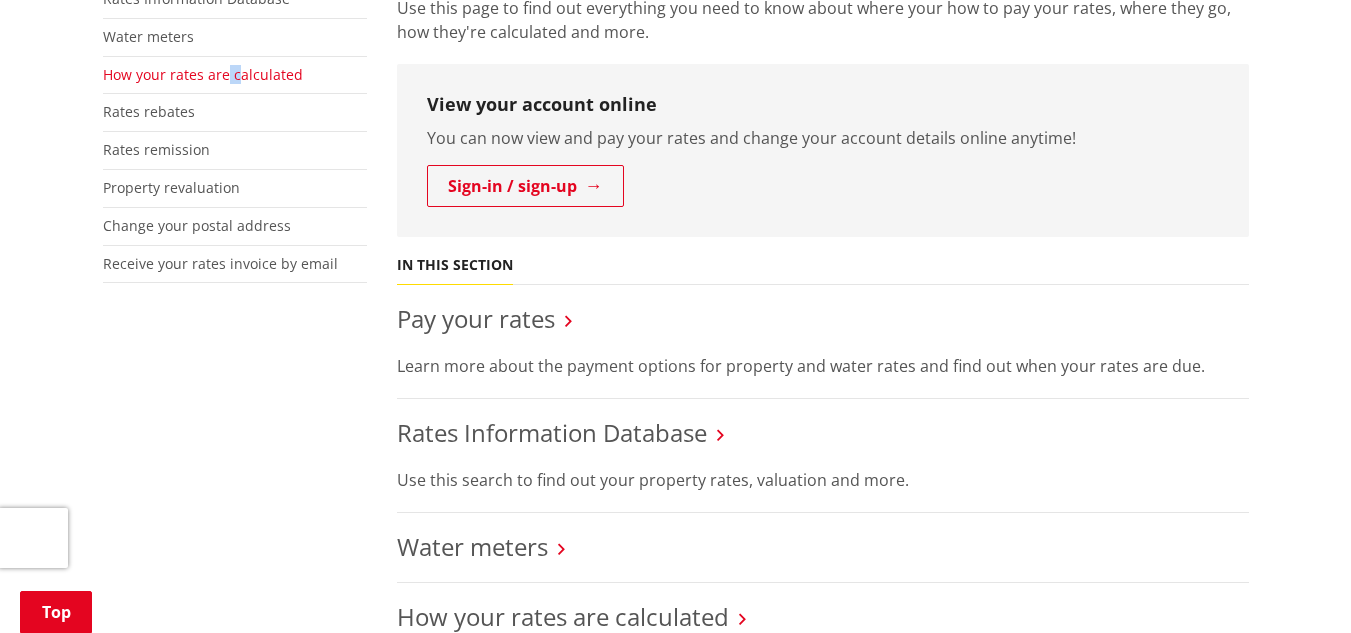 click on "How your rates are calculated" at bounding box center (203, 74) 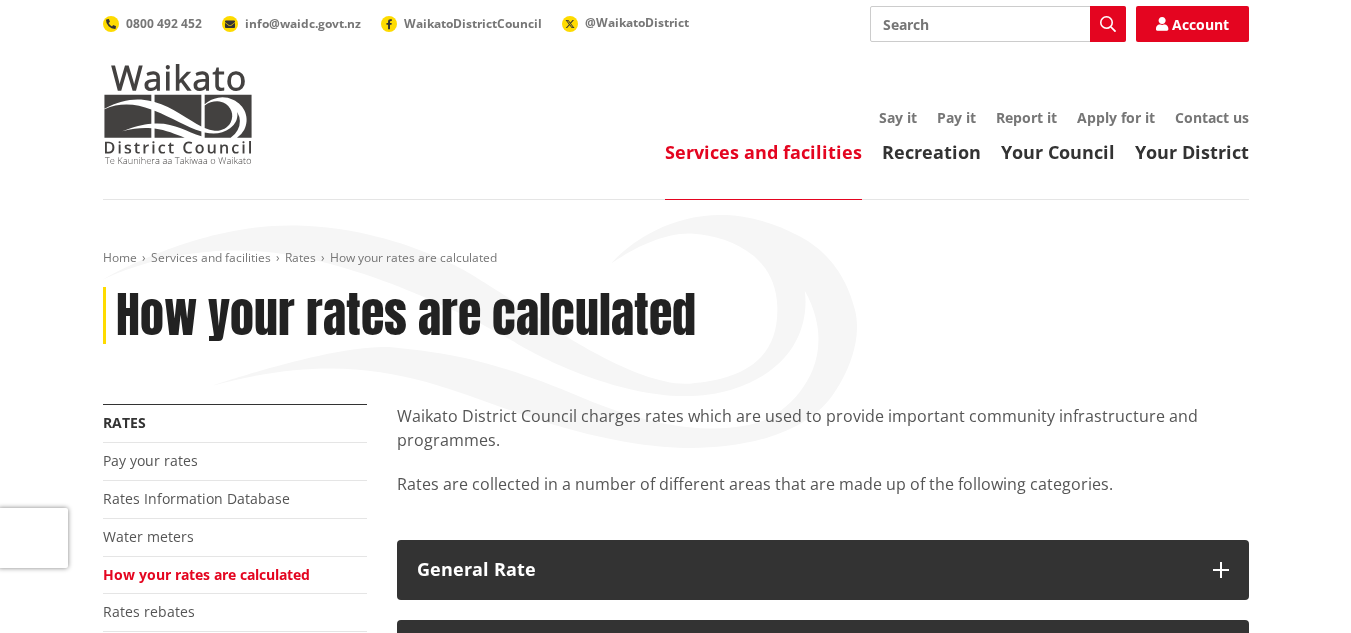 scroll, scrollTop: 0, scrollLeft: 0, axis: both 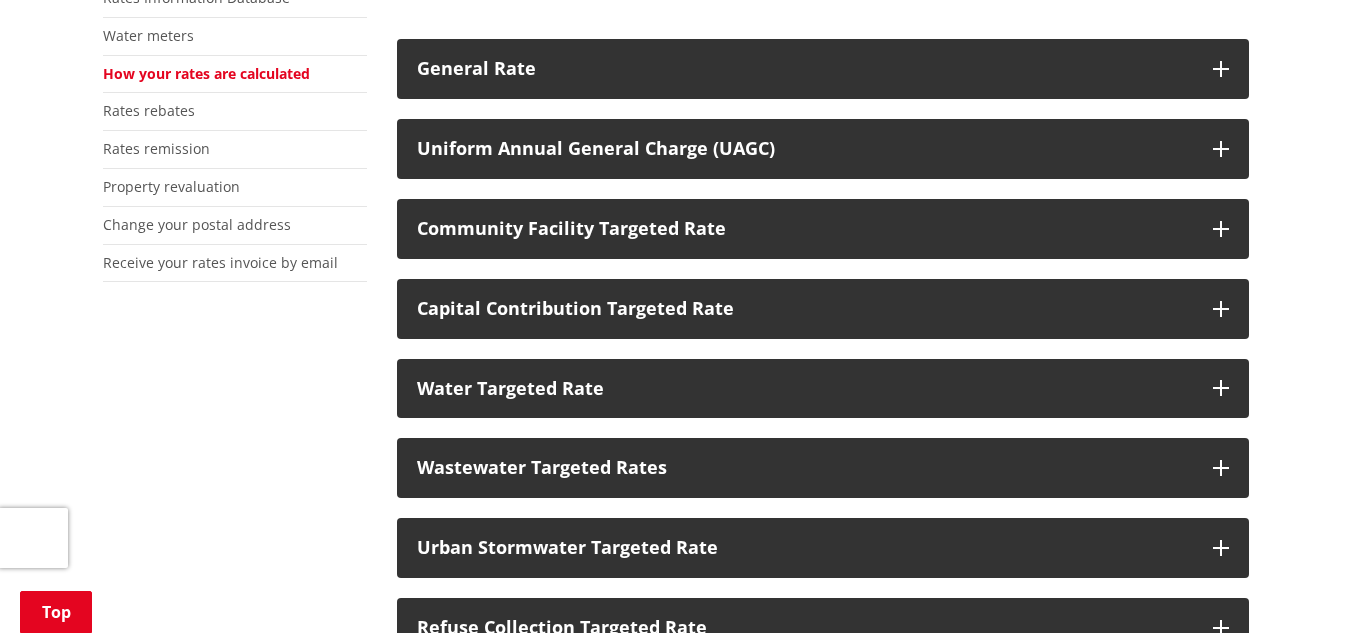click on "Skip to content                   Toggle search         Toggle navigation
Services and facilities
Recreation
Your Council
Your District
Say it
Pay it
Report it
Apply for it
Contact us
Search
Search
Account
[PHONE]
[EMAIL]
WaikatoDistrictCouncil" at bounding box center (675, 896) 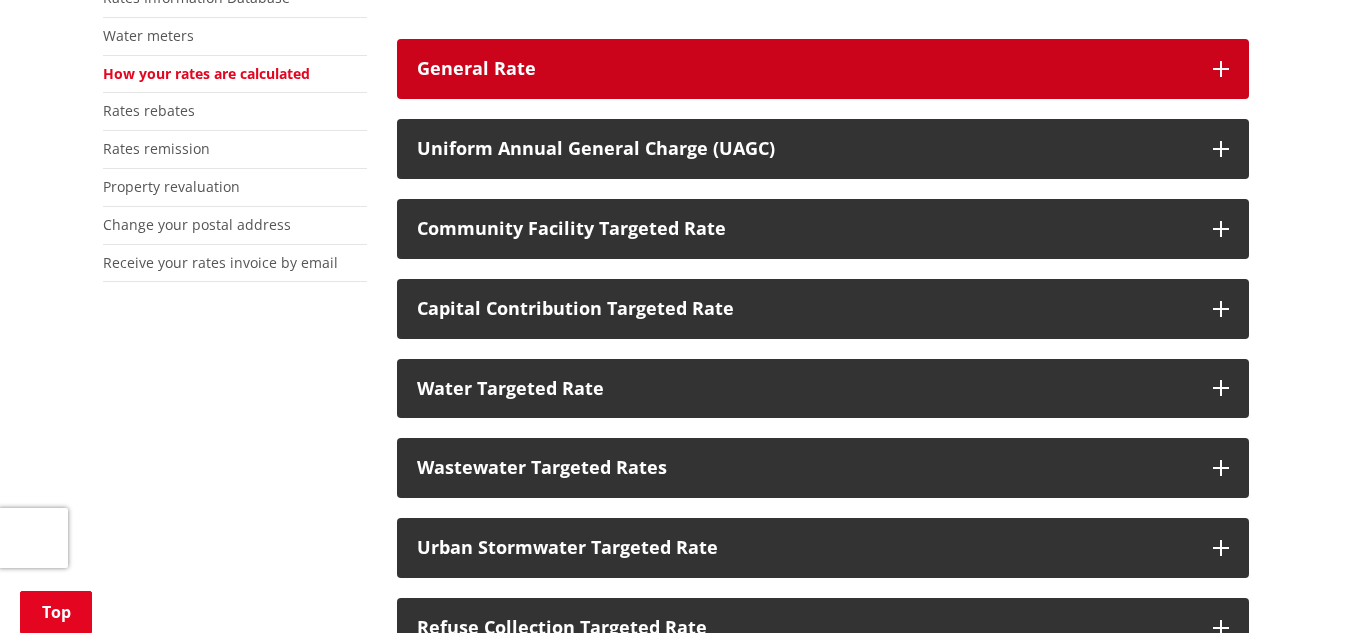click on "General Rate" at bounding box center [823, 69] 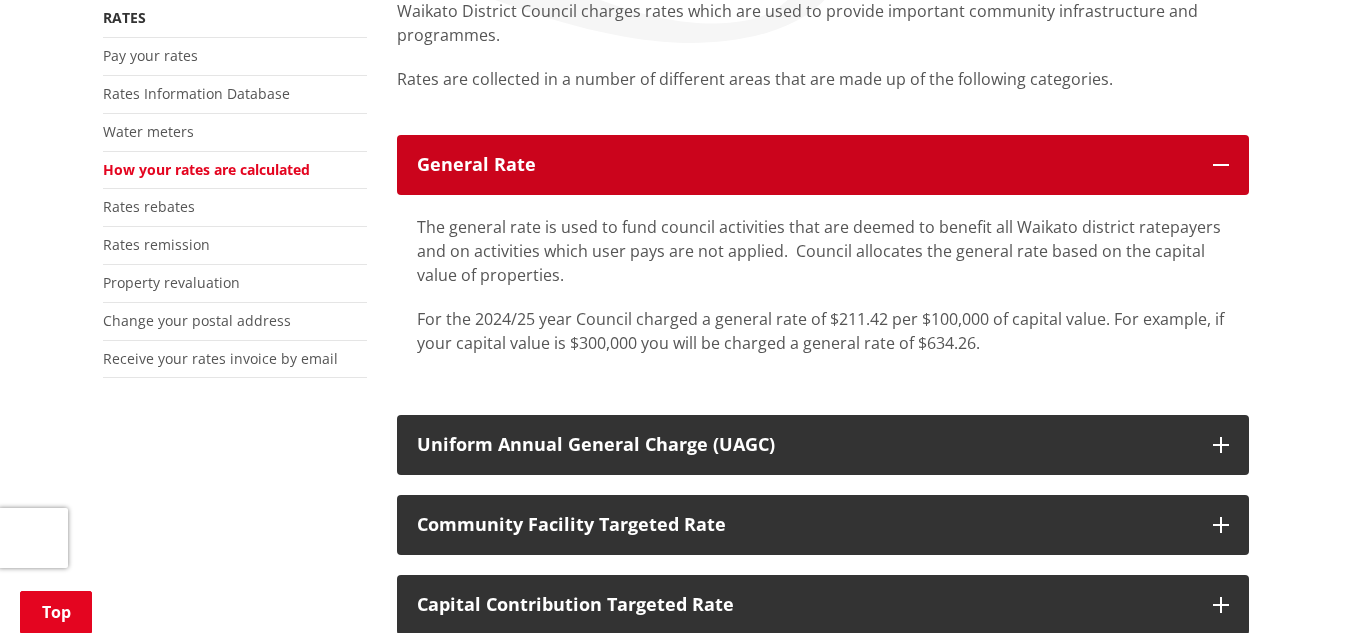 scroll, scrollTop: 305, scrollLeft: 0, axis: vertical 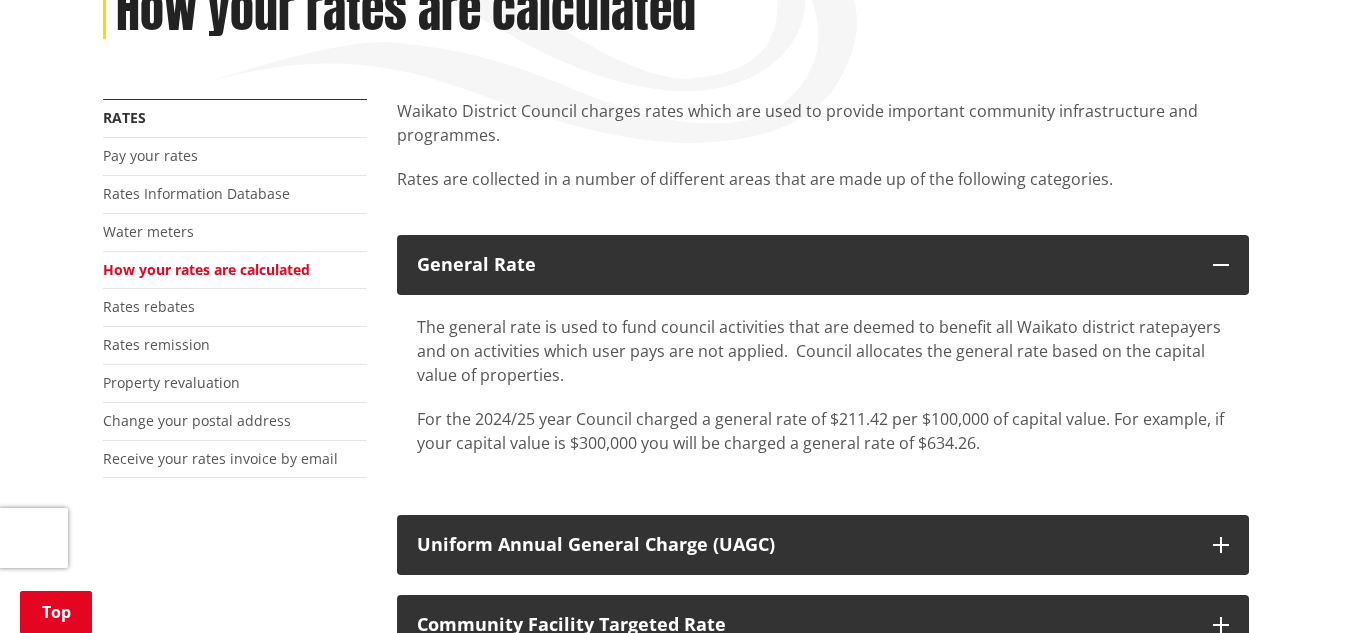 click on "How your rates are calculated" at bounding box center [235, 271] 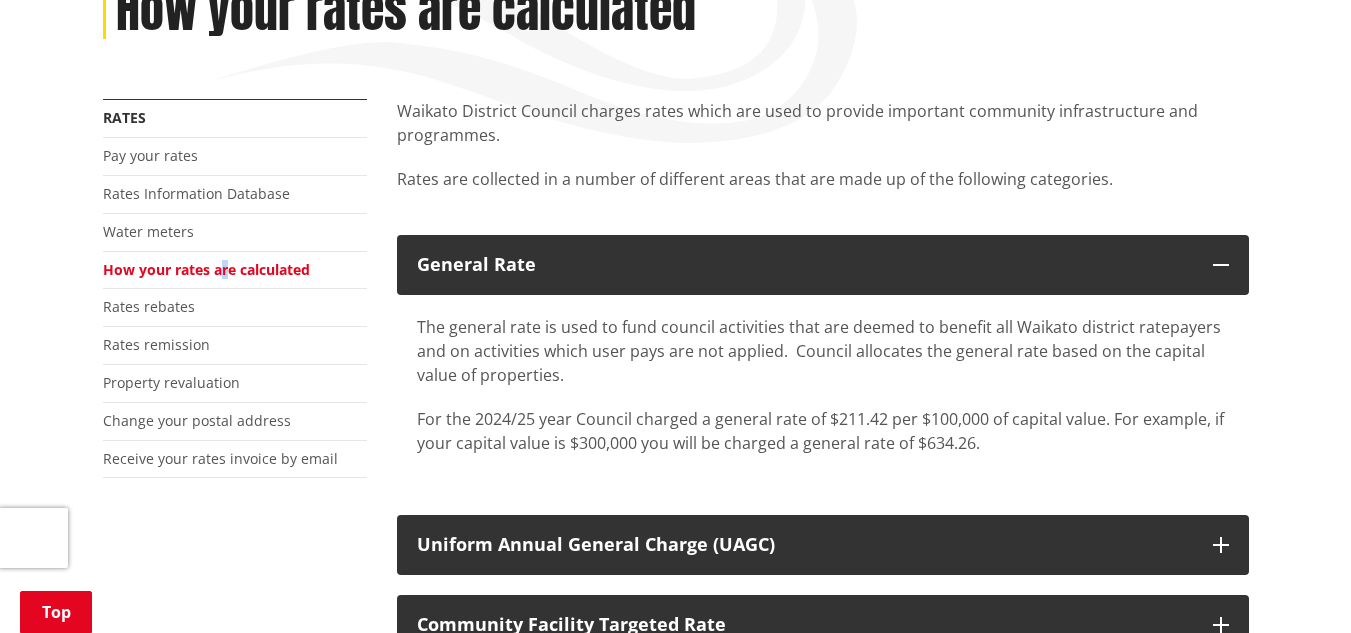 click on "How your rates are calculated" at bounding box center [206, 269] 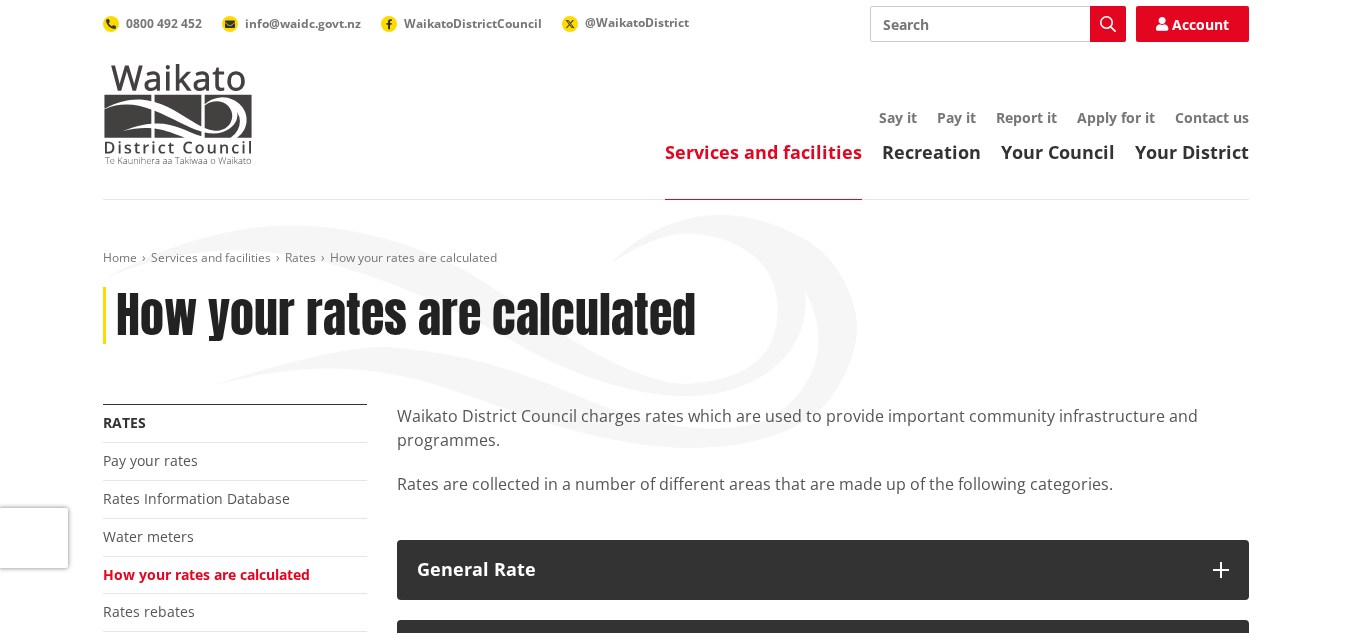 scroll, scrollTop: 0, scrollLeft: 0, axis: both 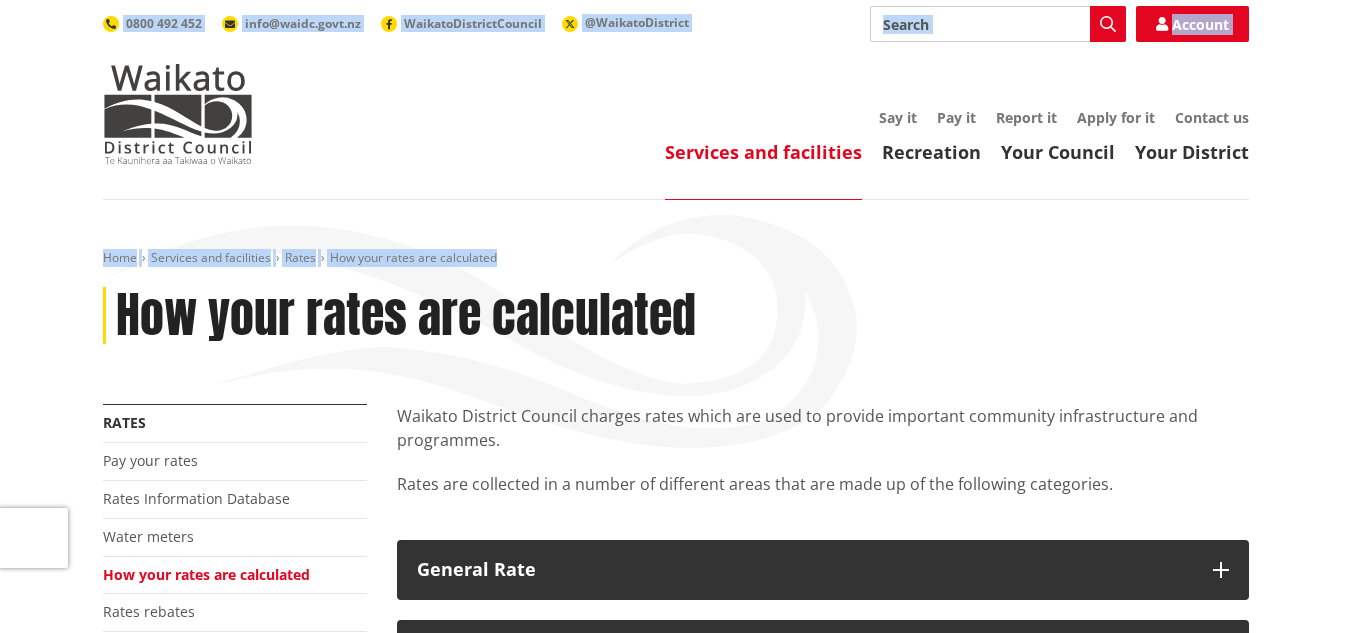 drag, startPoint x: 1350, startPoint y: 97, endPoint x: 1356, endPoint y: 211, distance: 114.15778 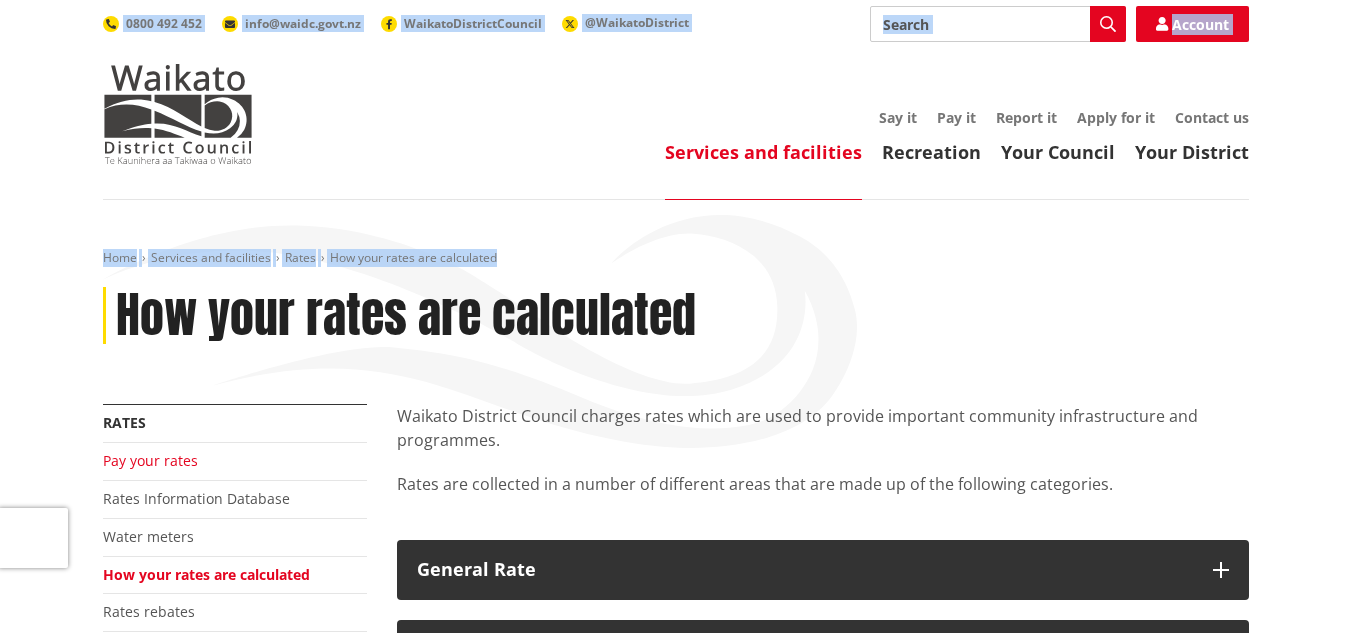 click on "Pay your rates" at bounding box center [150, 460] 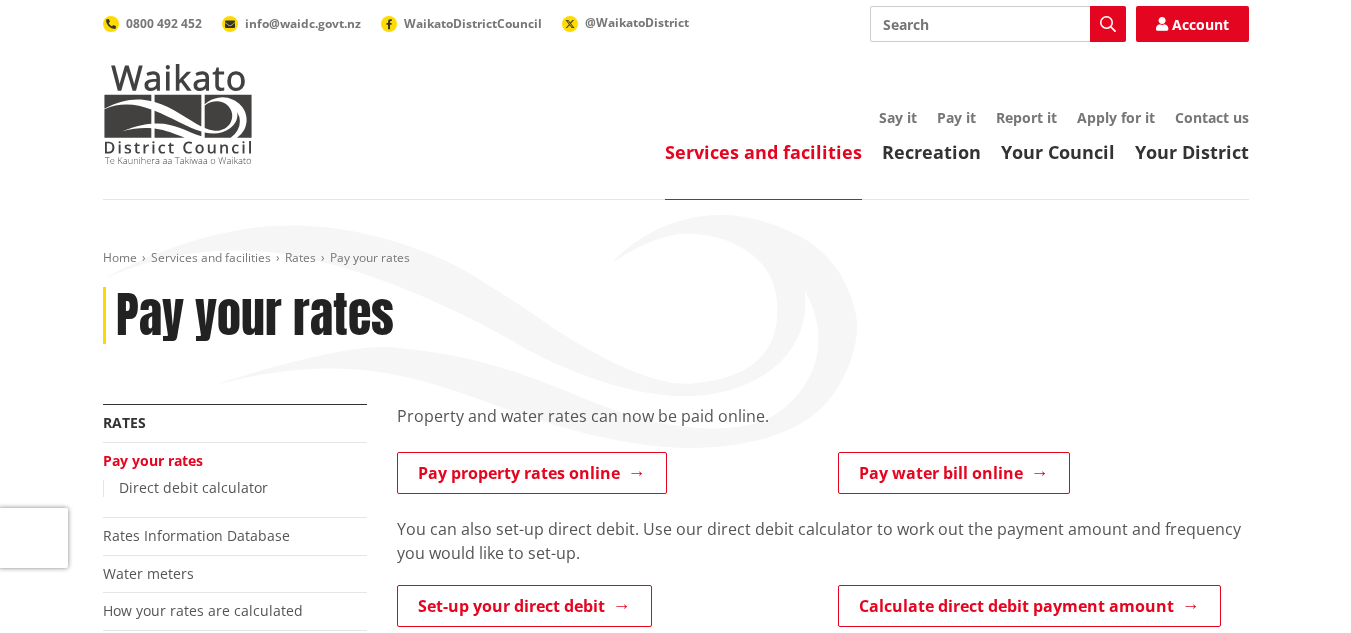 scroll, scrollTop: 0, scrollLeft: 0, axis: both 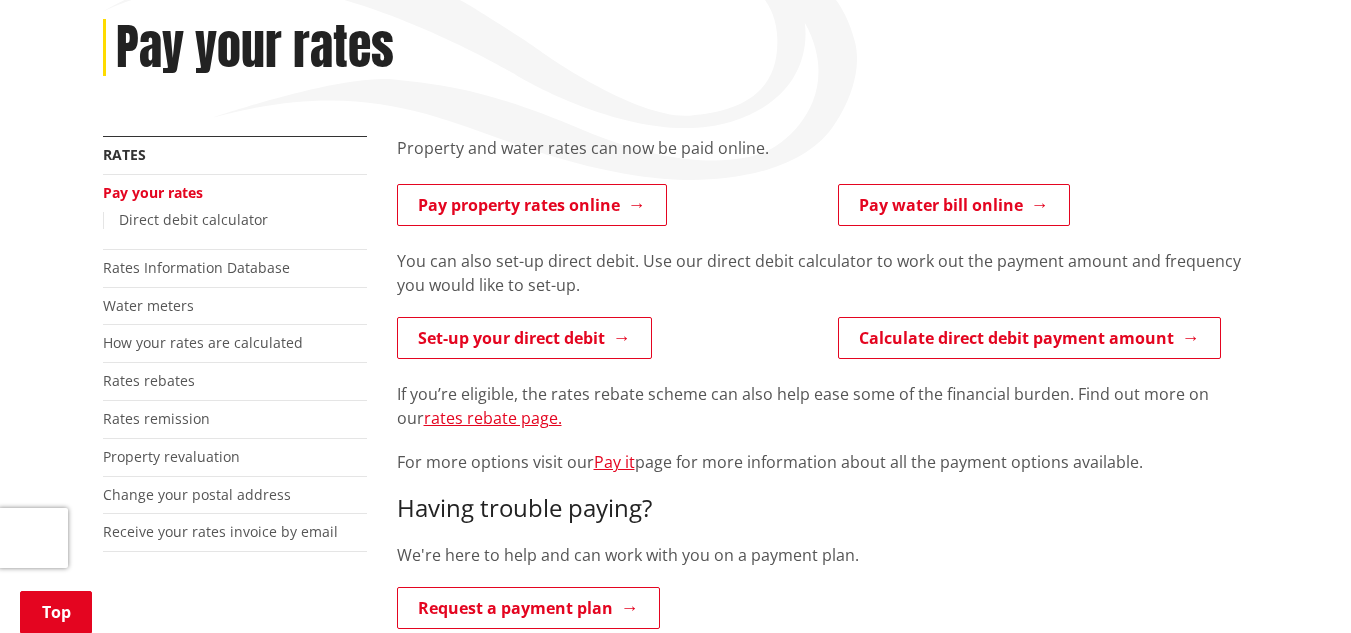 click on "Home
Services and facilities
Rates
Pay your rates
Pay your rates
More from this section
Rates
Pay your rates
Direct debit calculator
Rates Information Database
Water meters
How your rates are calculated
Rates rebates
Rates remission
Property revaluation
Change your postal address
Receive your rates invoice by email
Property and water rates can now be paid online.
Pay property rates online
Pay water bill online
You can also set-up direct debit. Use our direct debit calculator to work out the payment amount and frequency you would like to set-up.
Set-up your direct debit
Calculate direct debit payment amount
rates rebate page. For more options visit our  Pay it" at bounding box center [675, 792] 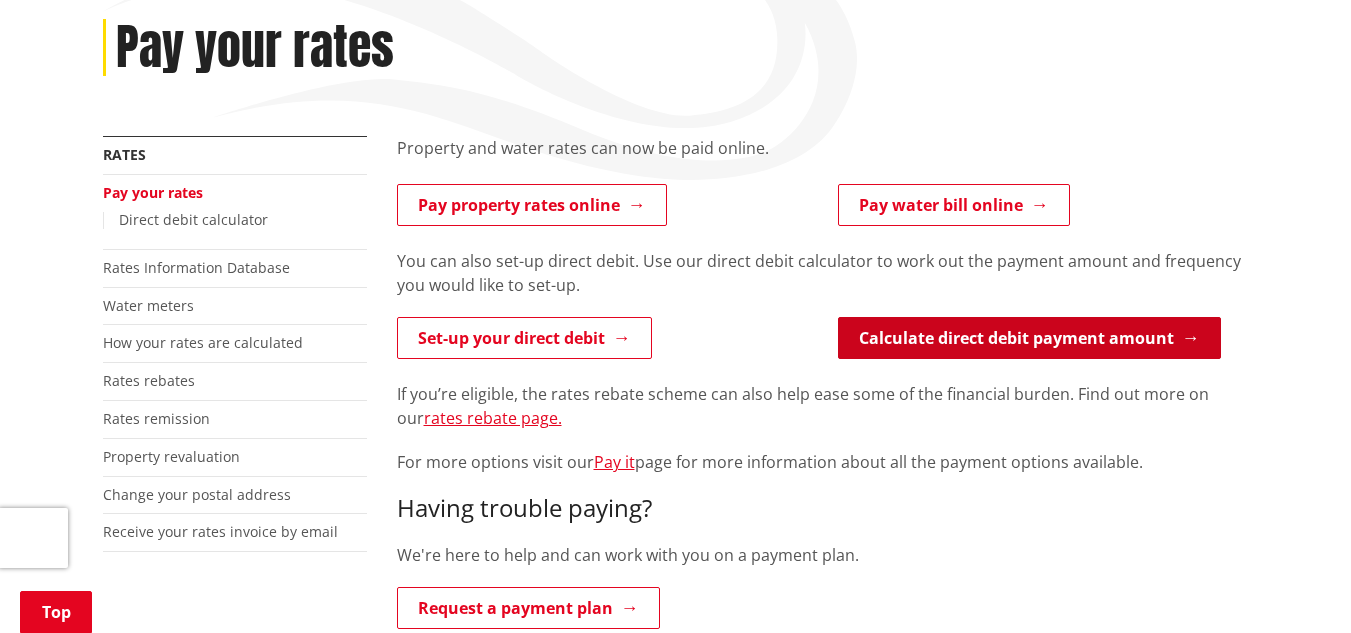 click on "Calculate direct debit payment amount" at bounding box center (1029, 338) 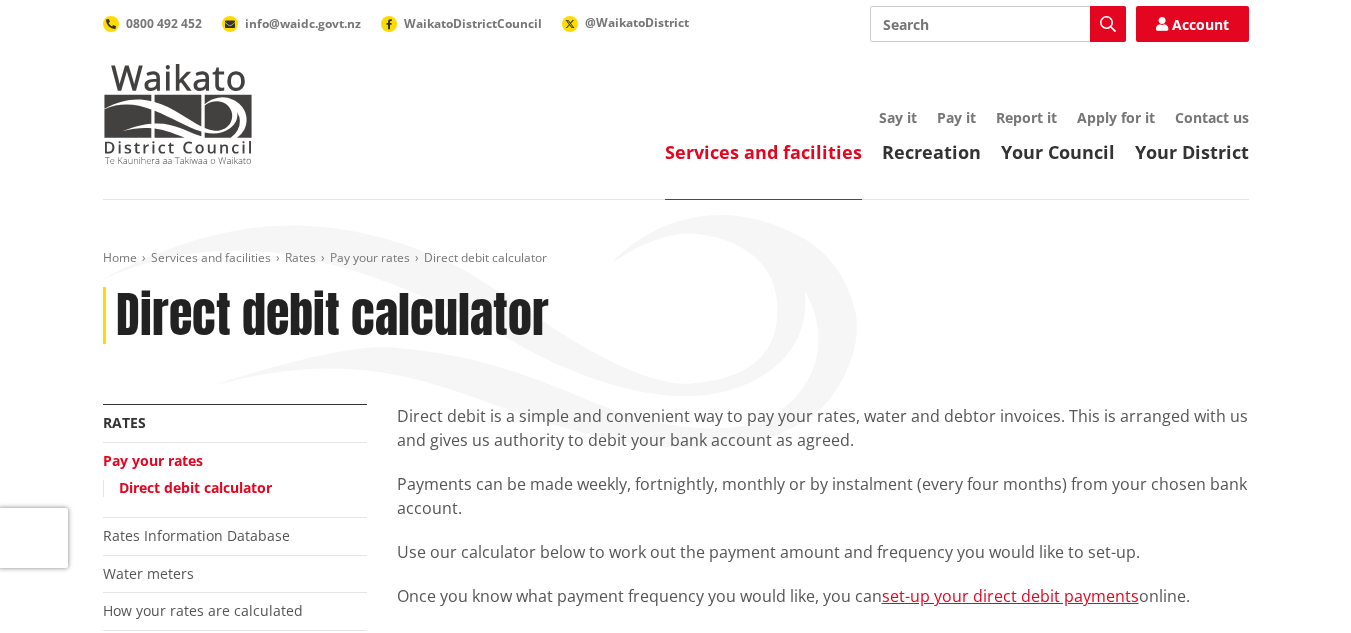 scroll, scrollTop: 0, scrollLeft: 0, axis: both 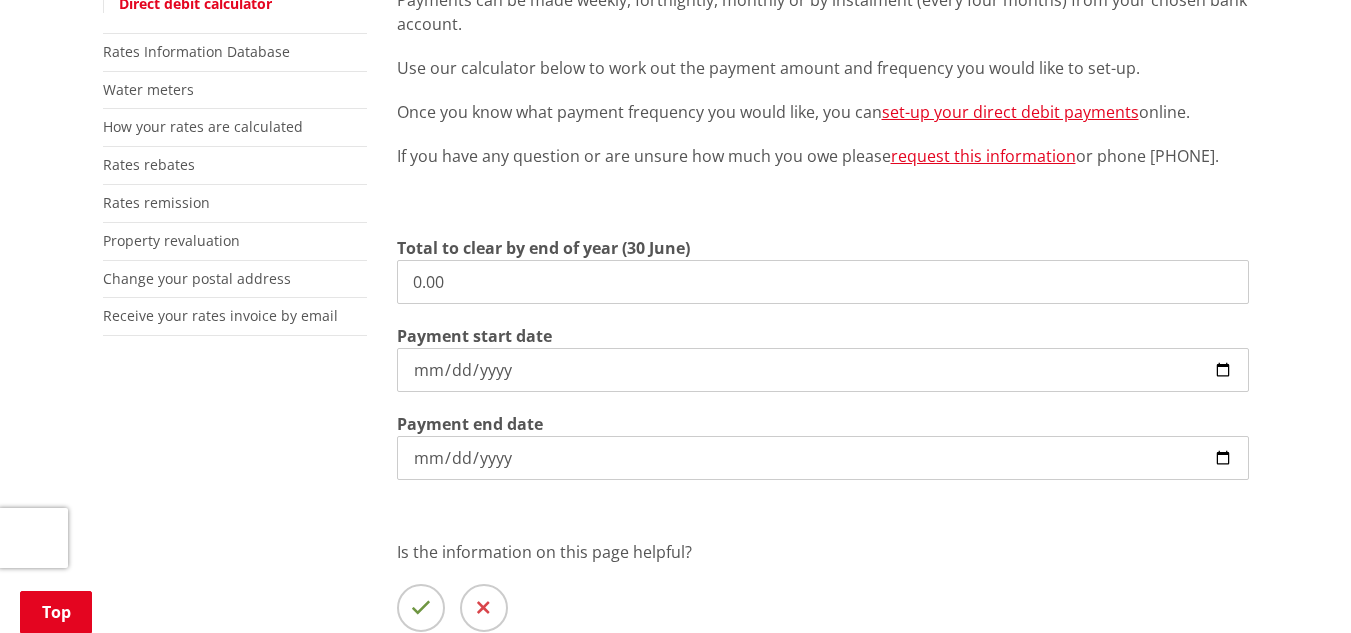 drag, startPoint x: 1365, startPoint y: 129, endPoint x: 1350, endPoint y: 261, distance: 132.84953 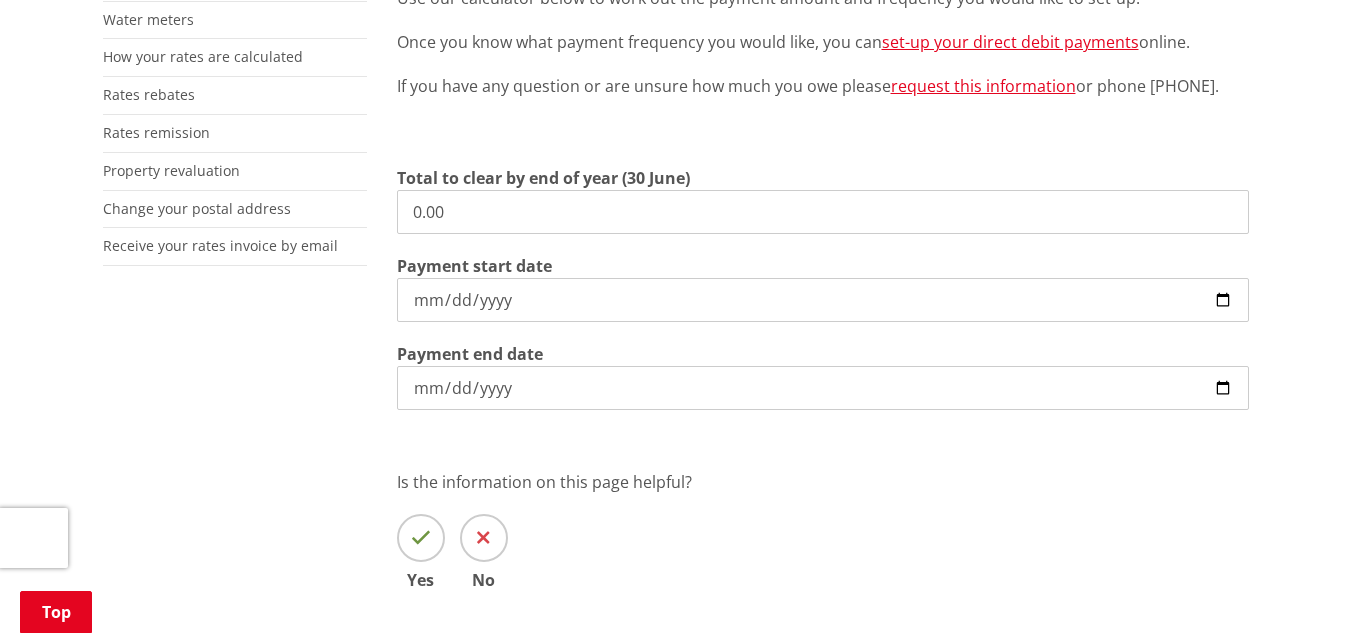 scroll, scrollTop: 561, scrollLeft: 0, axis: vertical 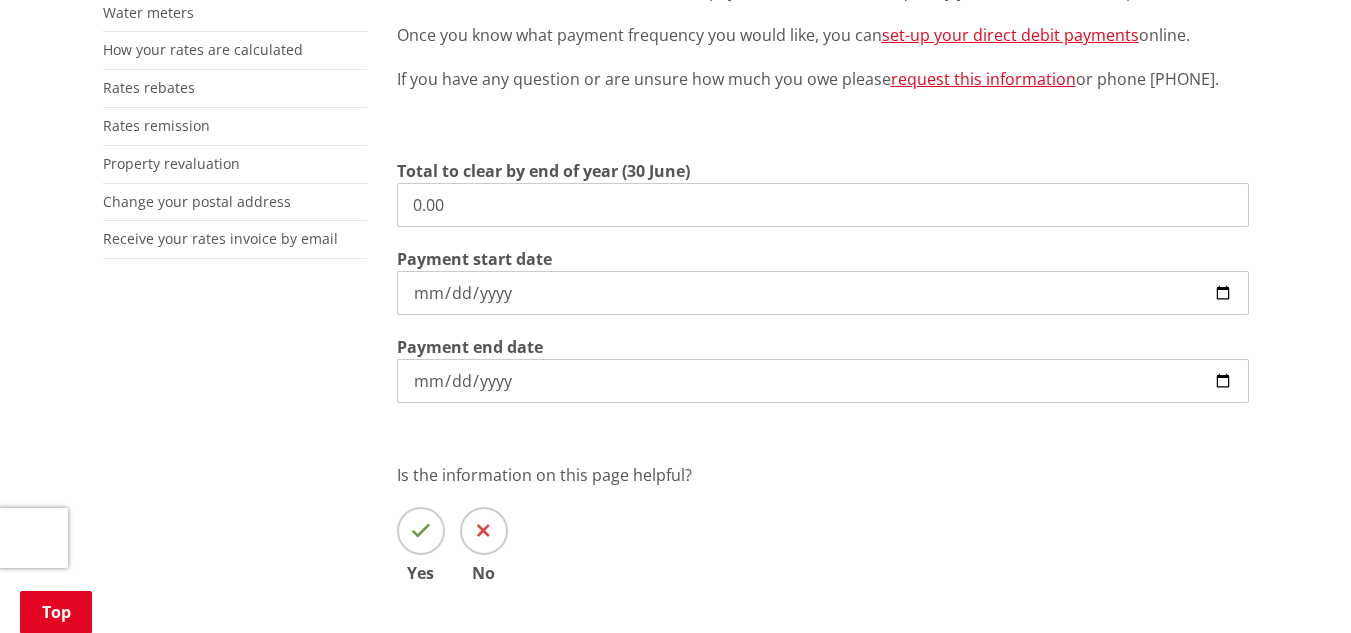 click on "[DATE]" at bounding box center [823, 293] 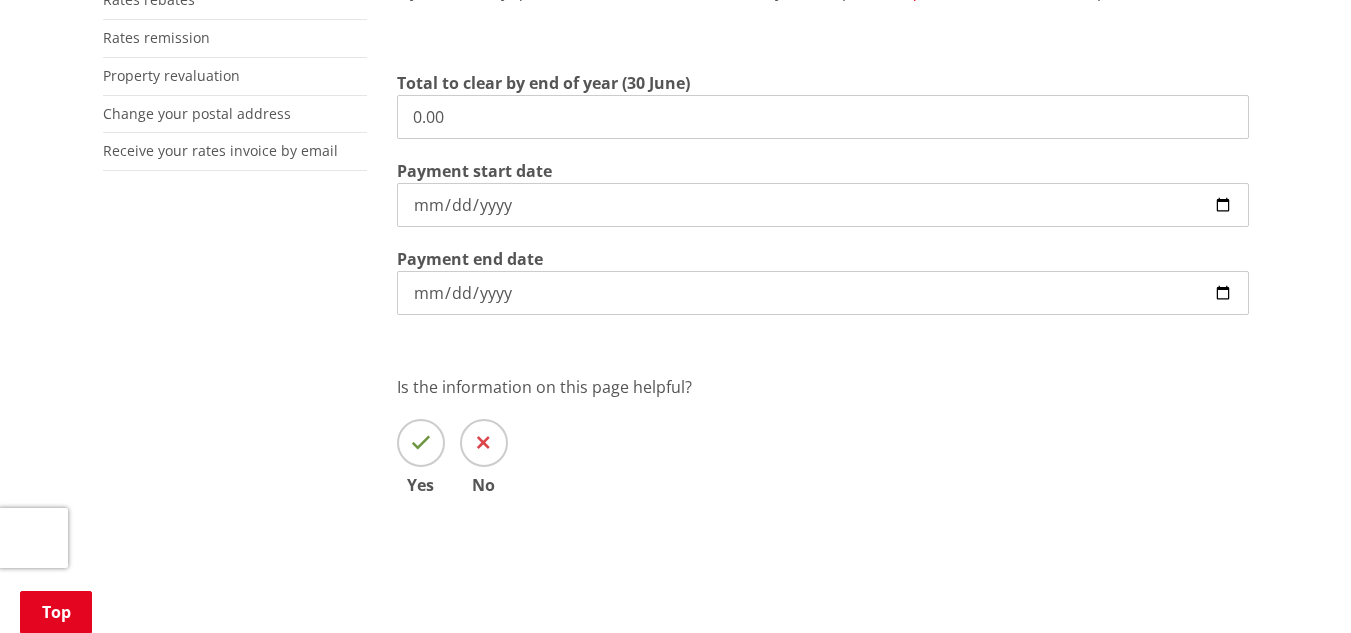 scroll, scrollTop: 645, scrollLeft: 0, axis: vertical 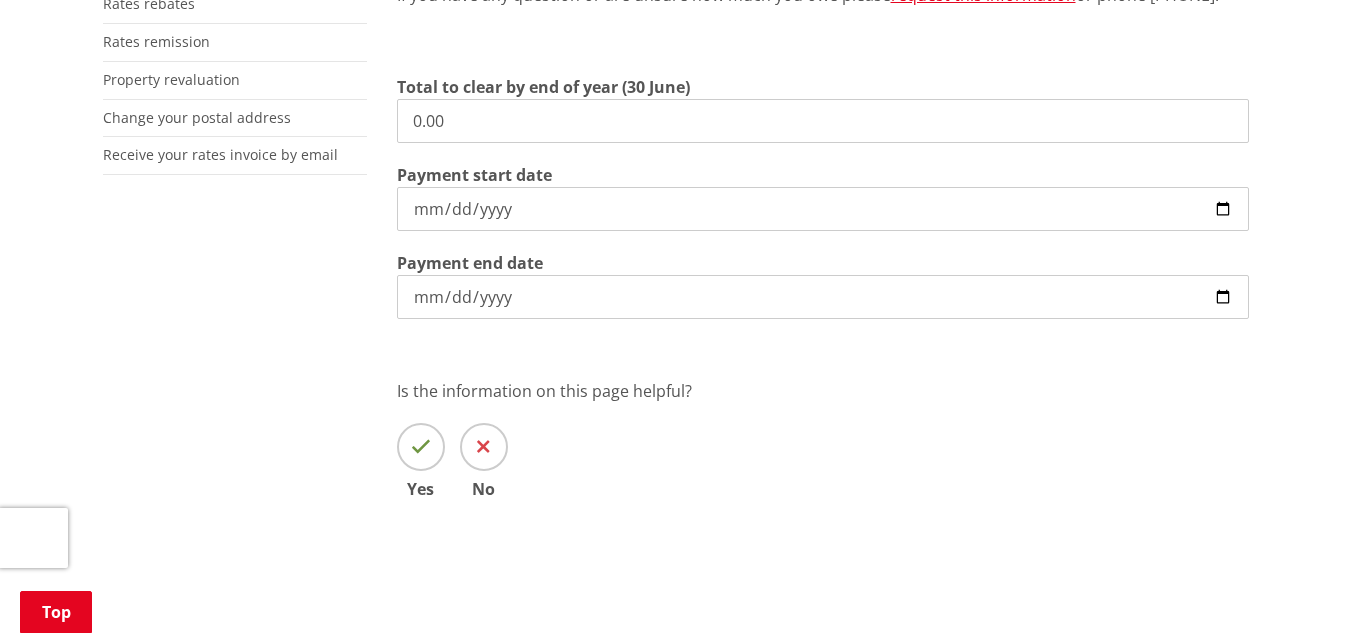 click on "Home
Services and facilities
Rates
Pay your rates
Direct debit calculator
Direct debit calculator
More from this section
Rates
Pay your rates
Direct debit calculator
Rates Information Database
Water meters
How your rates are calculated
Rates rebates
Rates remission
Property revaluation
Change your postal address
Receive your rates invoice by email
Direct debit is a simple and convenient way to pay your rates, water and debtor invoices. This is arranged with us and gives us authority to debit your bank account as agreed. Payments can be made weekly, fortnightly, monthly or by instalment (every four months) from your chosen bank account. Once you know what payment frequency you would like, you can" at bounding box center (675, 96) 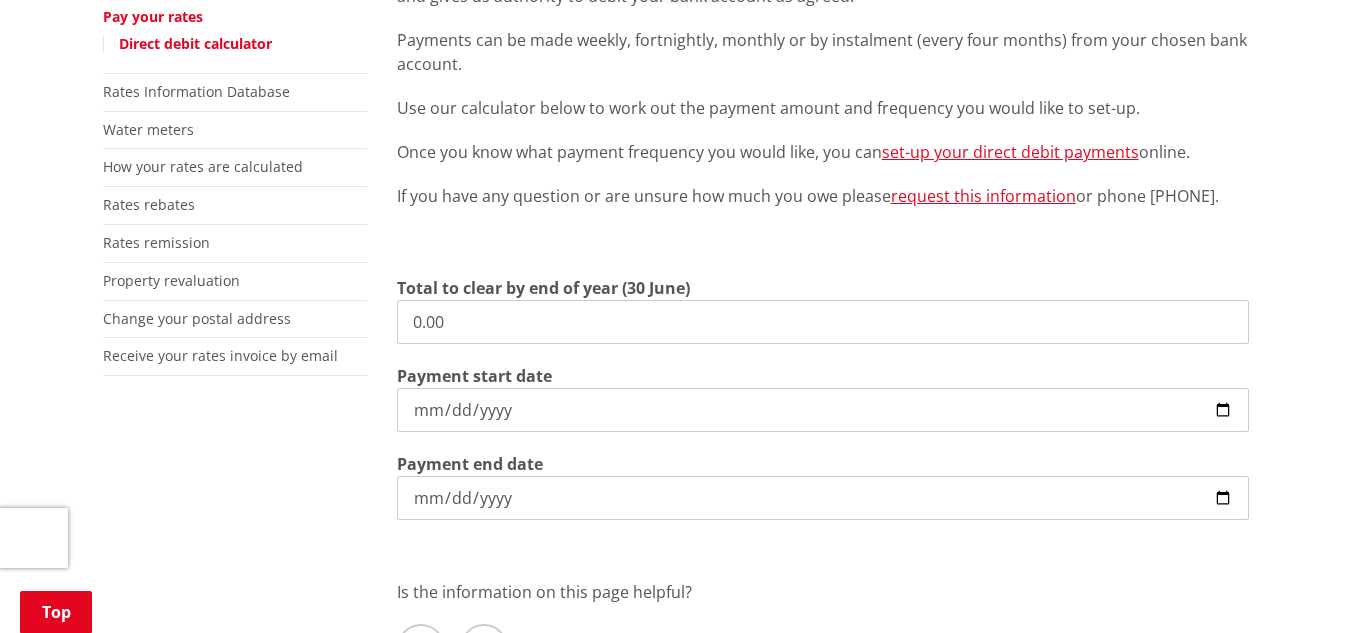 scroll, scrollTop: 458, scrollLeft: 0, axis: vertical 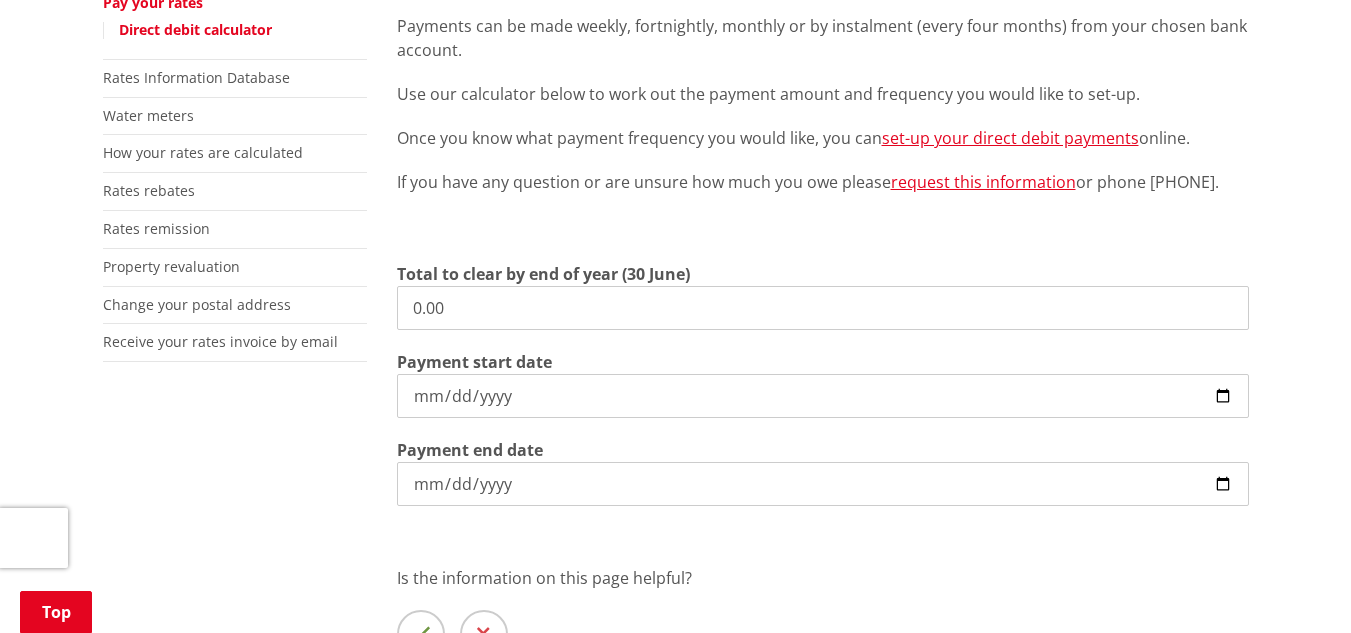 click on "0.00" at bounding box center (823, 308) 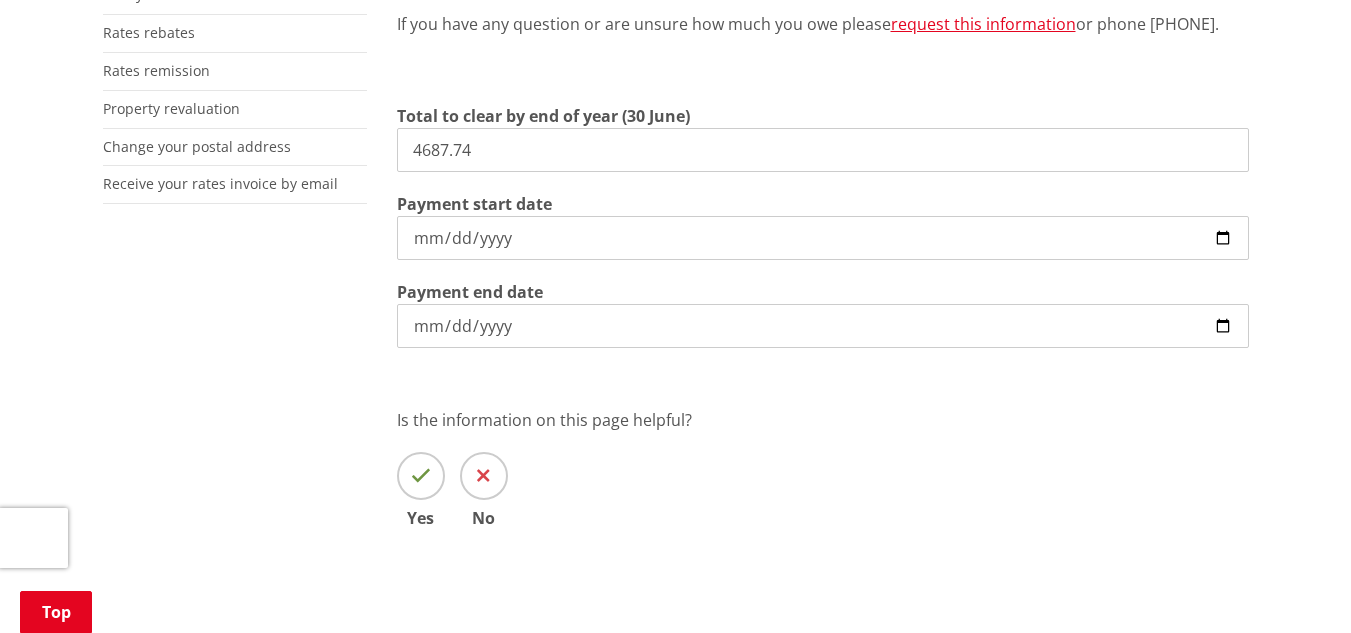 scroll, scrollTop: 609, scrollLeft: 0, axis: vertical 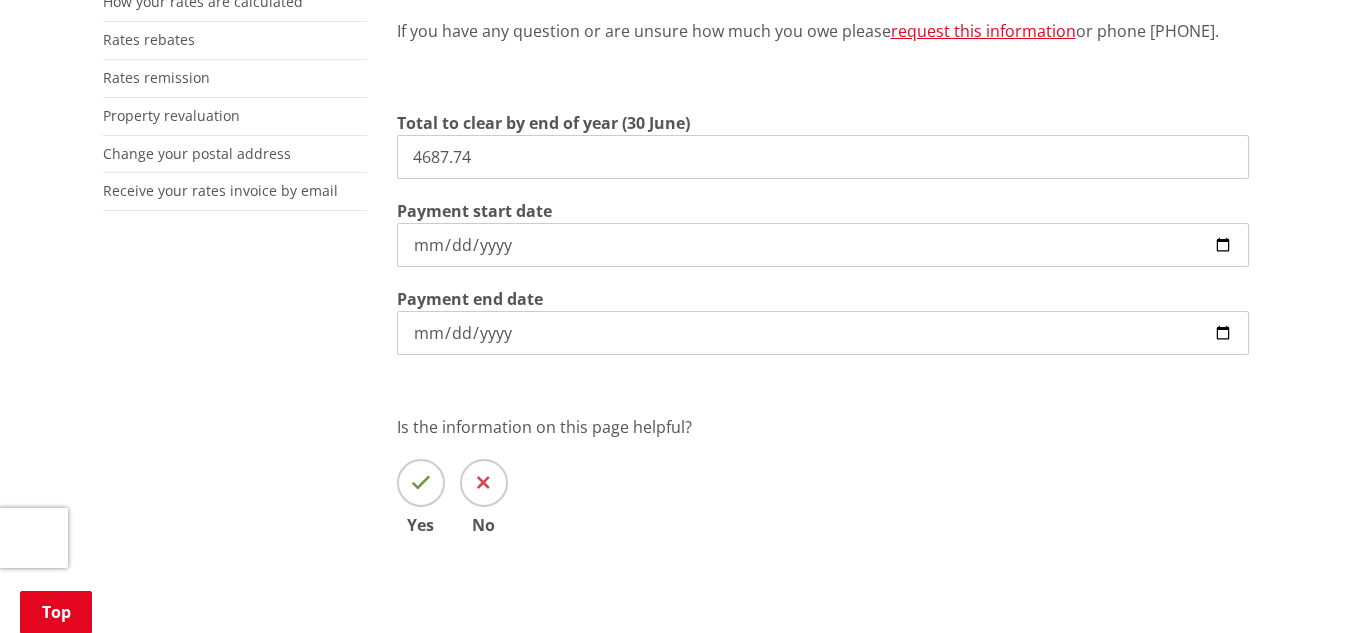 type on "4,687.74" 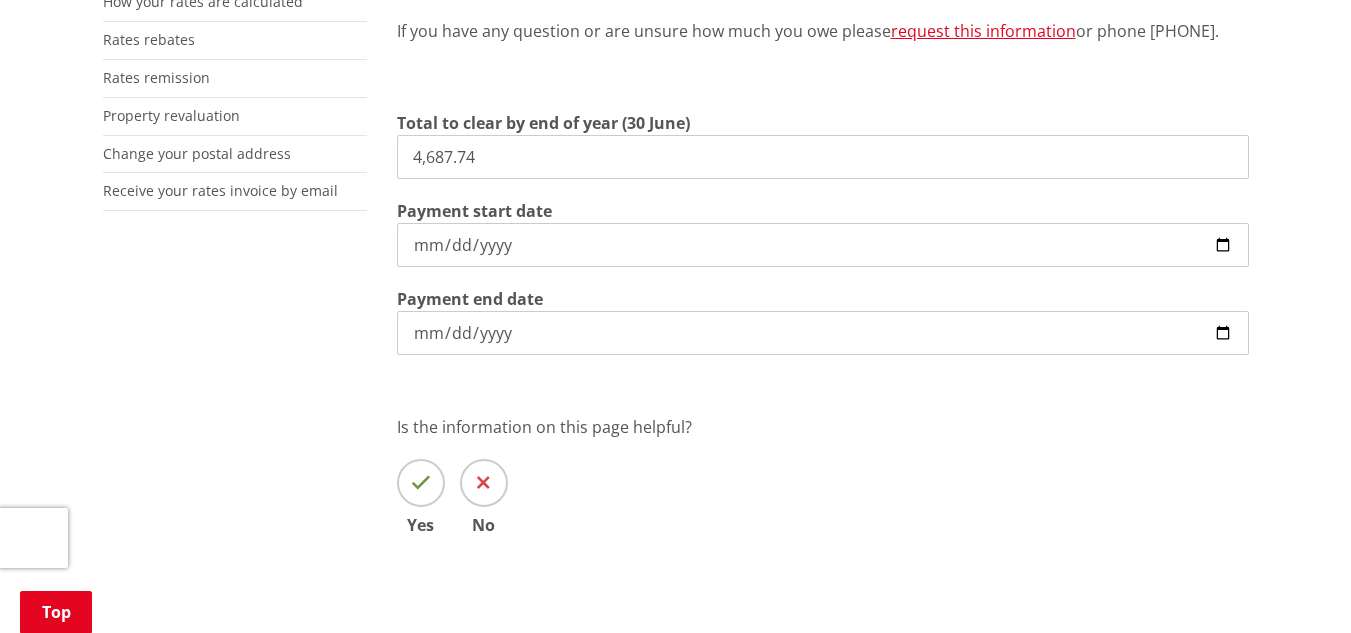 click on "[DATE]" at bounding box center [823, 333] 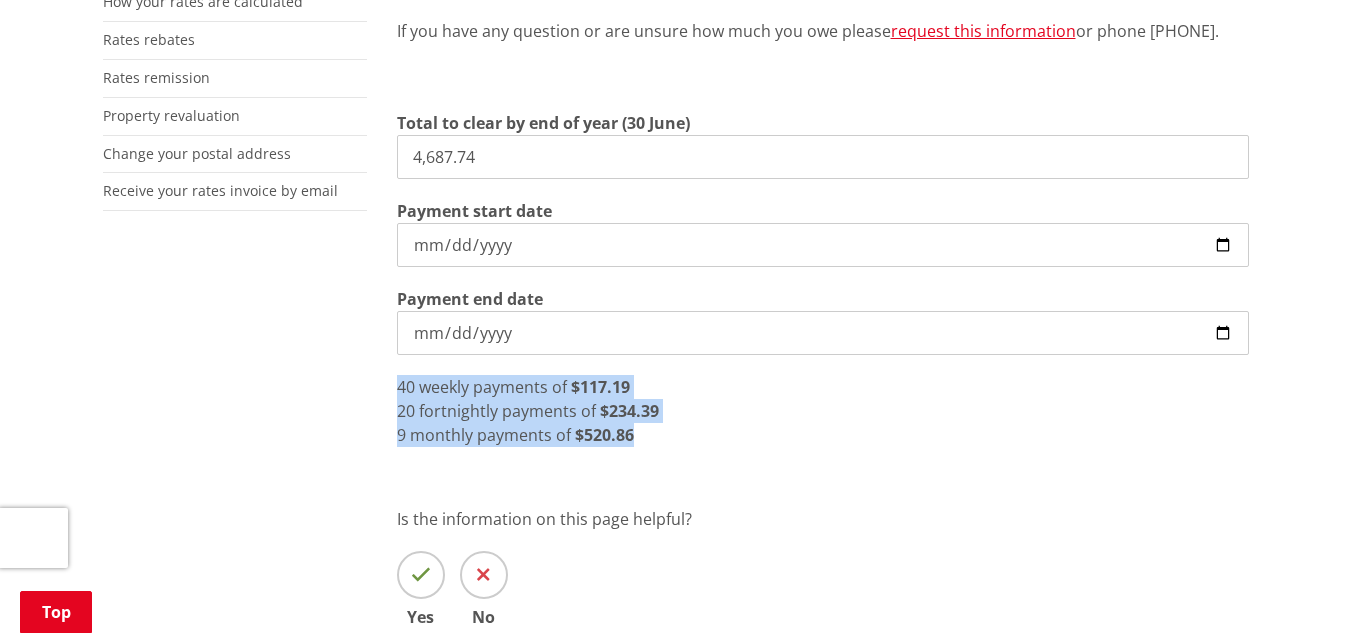 drag, startPoint x: 668, startPoint y: 465, endPoint x: 394, endPoint y: 408, distance: 279.86603 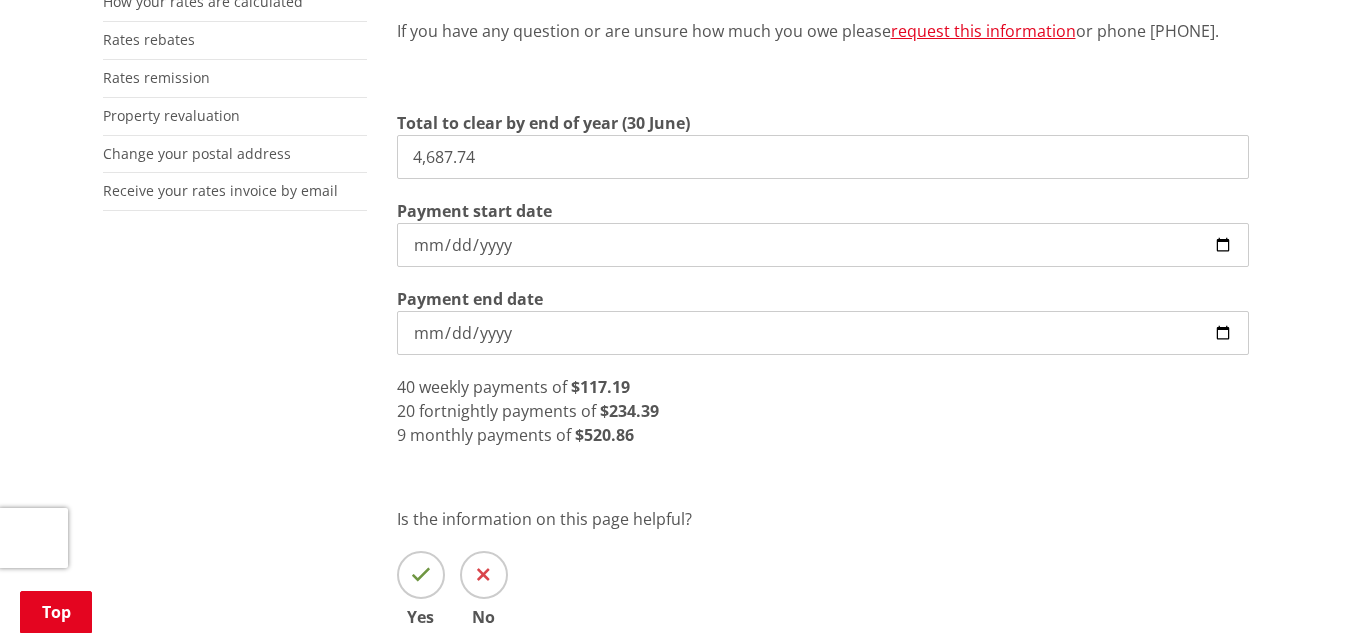 click on "[DATE]" at bounding box center (823, 333) 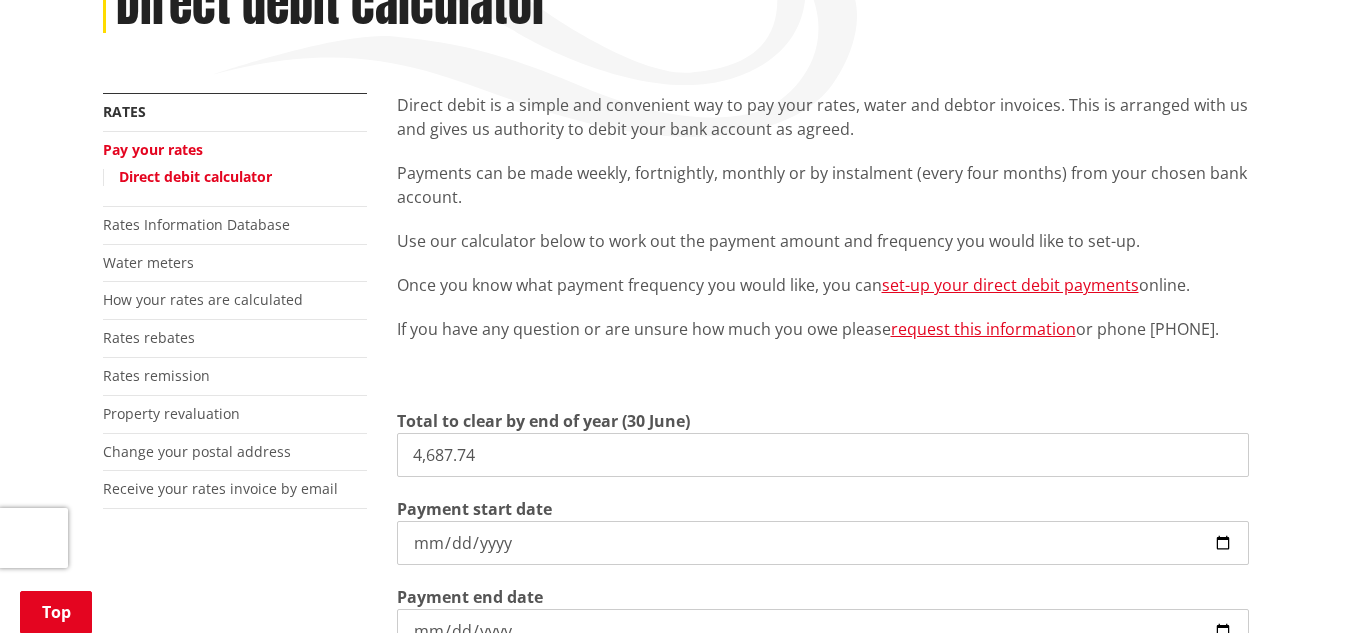 scroll, scrollTop: 295, scrollLeft: 0, axis: vertical 